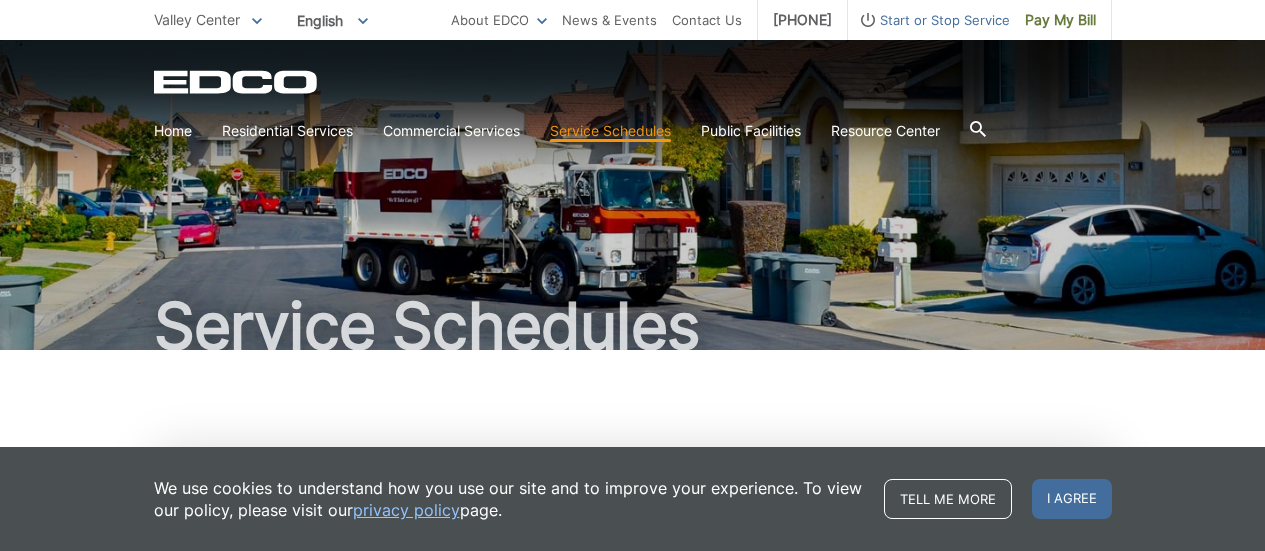scroll, scrollTop: 0, scrollLeft: 0, axis: both 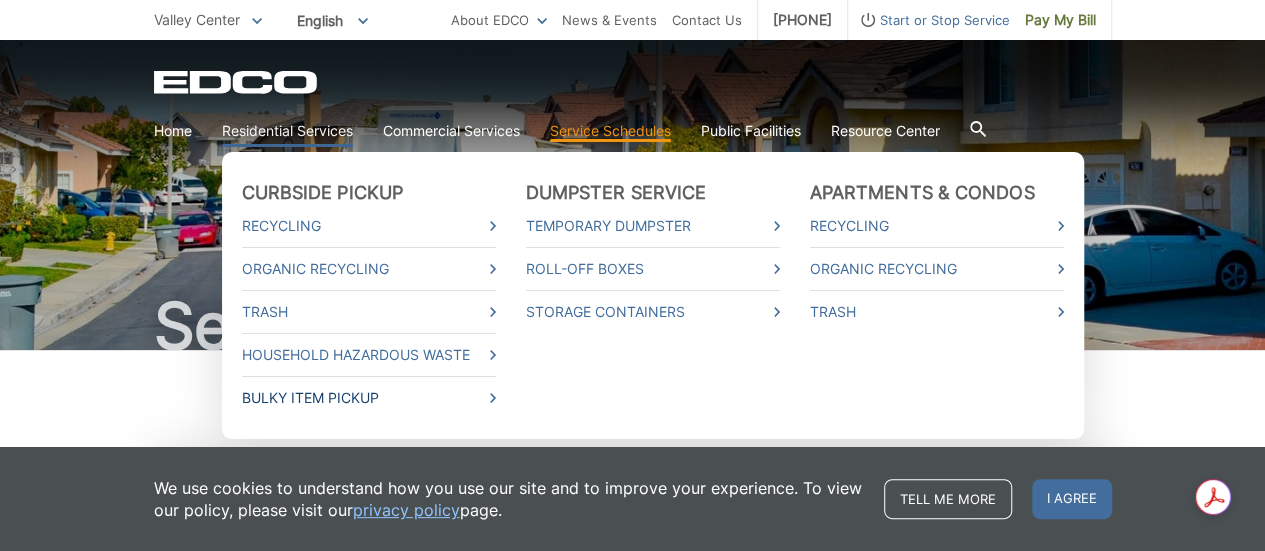 click on "Bulky Item Pickup" at bounding box center [369, 398] 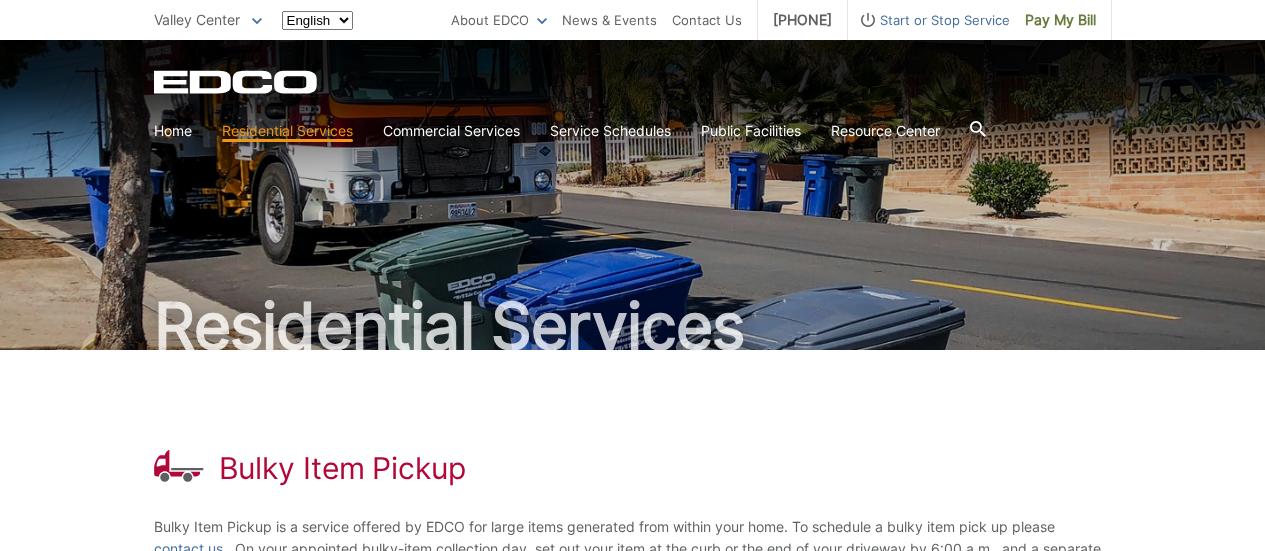 scroll, scrollTop: 0, scrollLeft: 0, axis: both 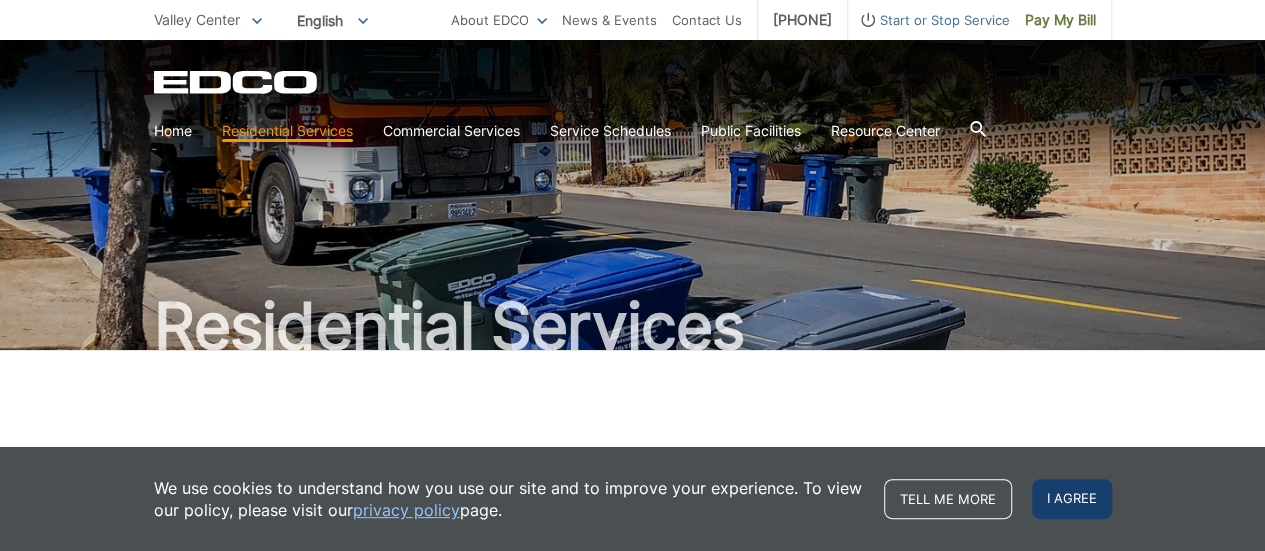 click on "I agree" at bounding box center (1072, 499) 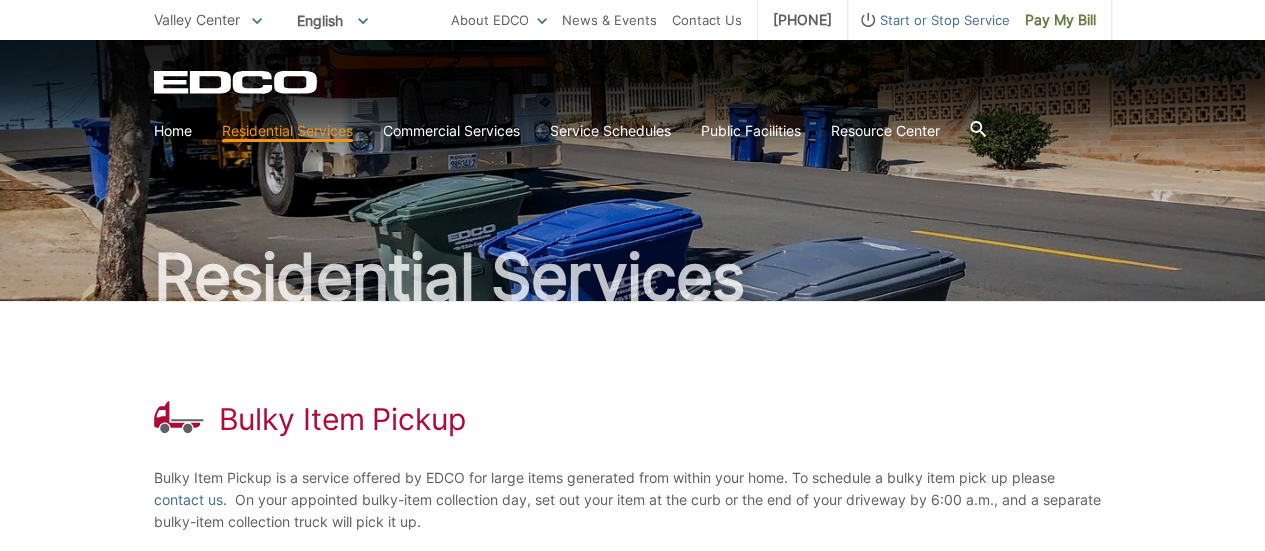 scroll, scrollTop: 0, scrollLeft: 0, axis: both 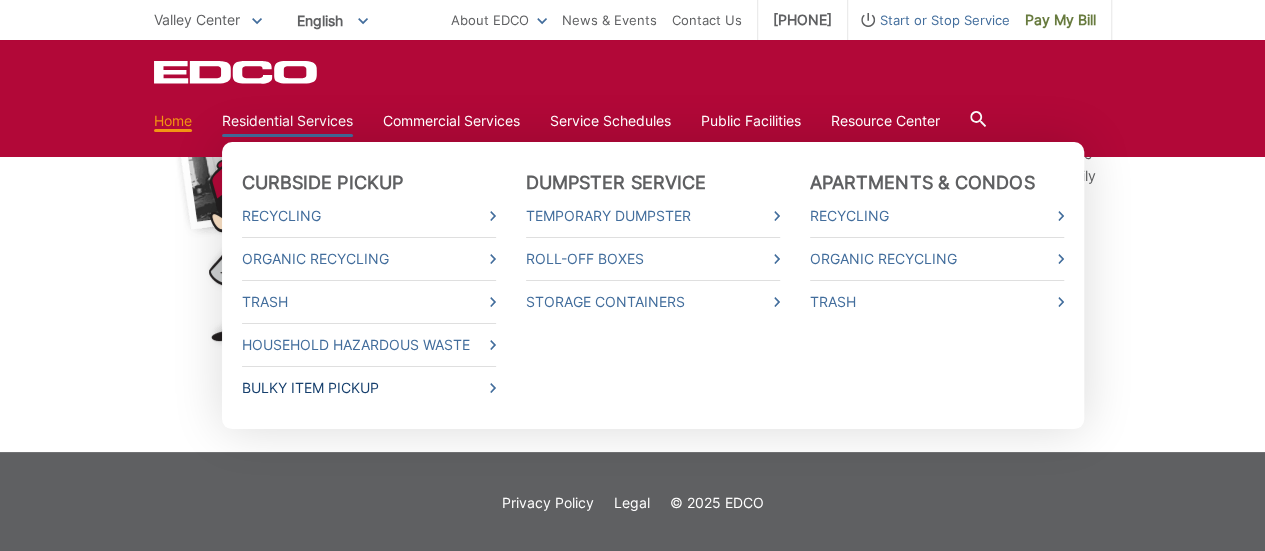 click on "Bulky Item Pickup" at bounding box center (369, 388) 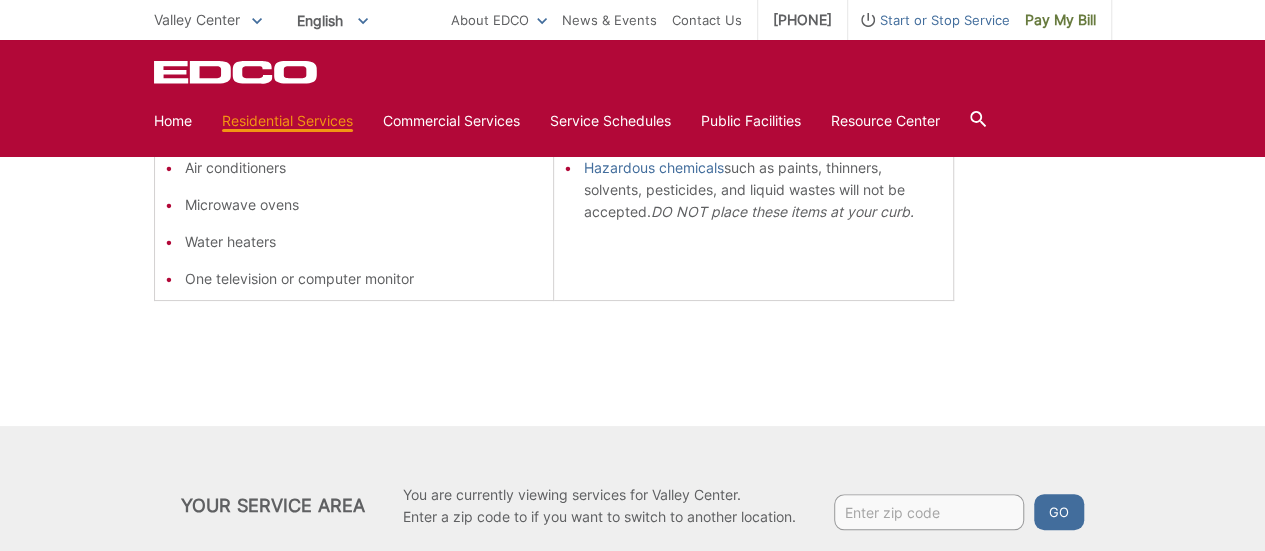 scroll, scrollTop: 820, scrollLeft: 0, axis: vertical 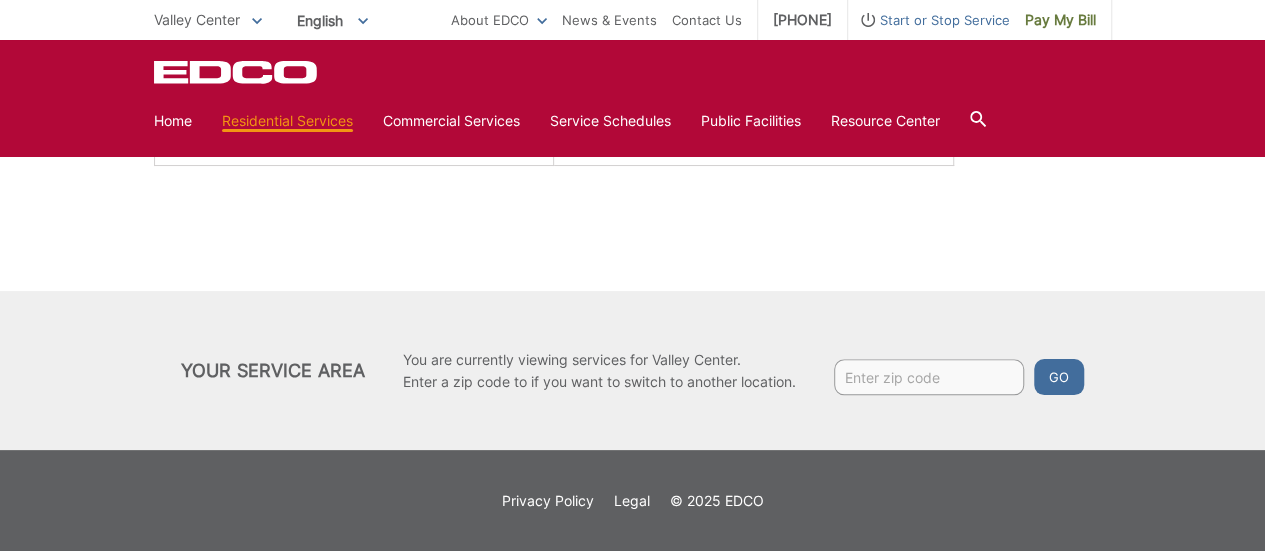 click 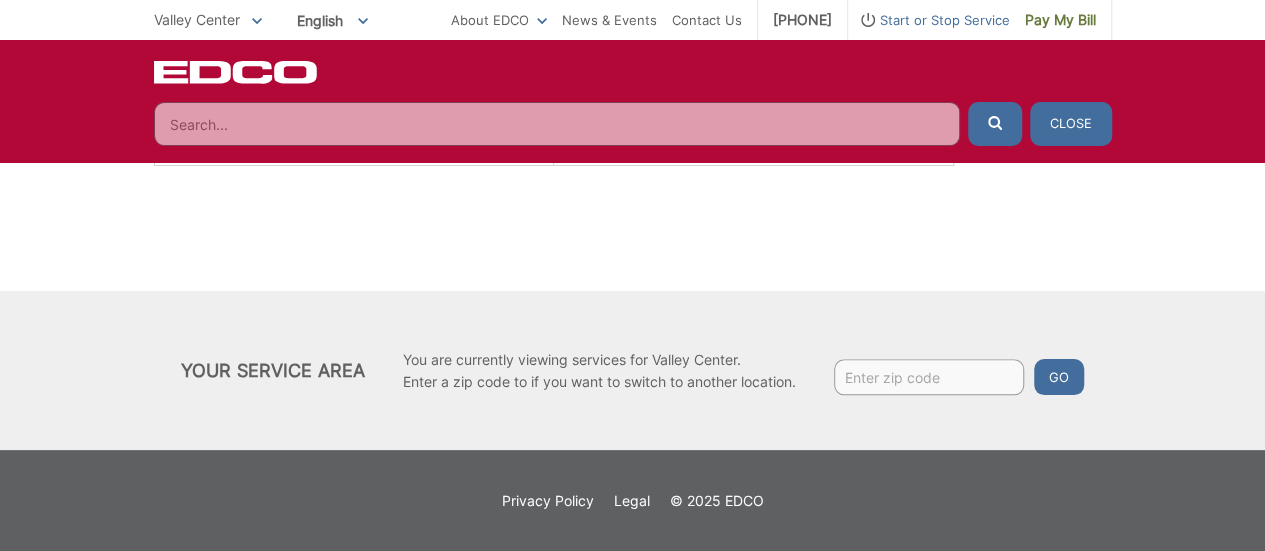 click at bounding box center (557, 124) 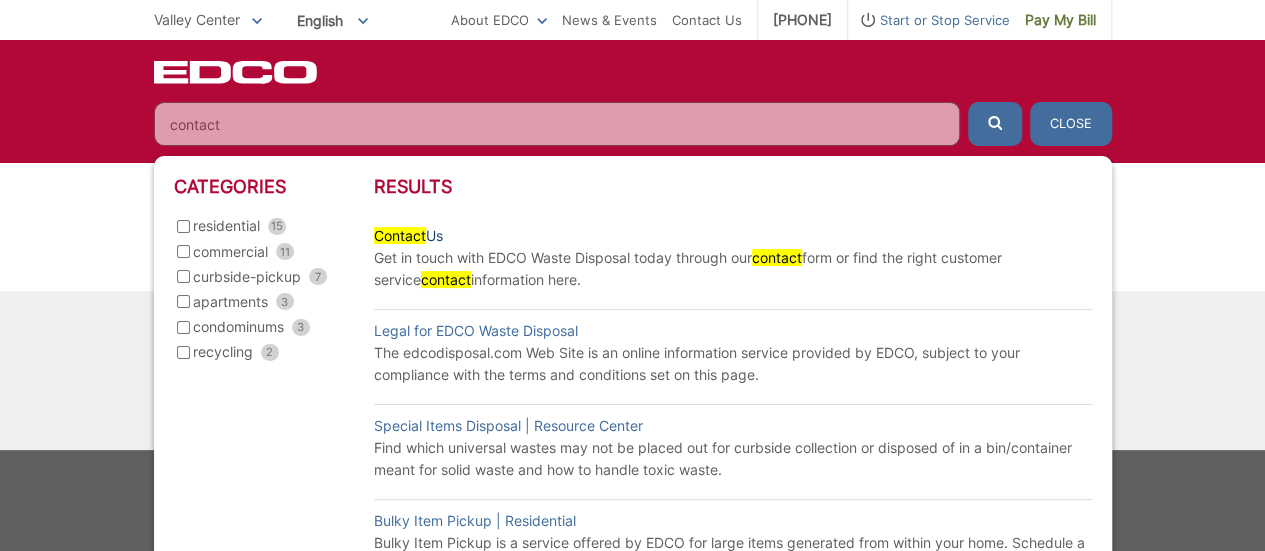 type on "contact" 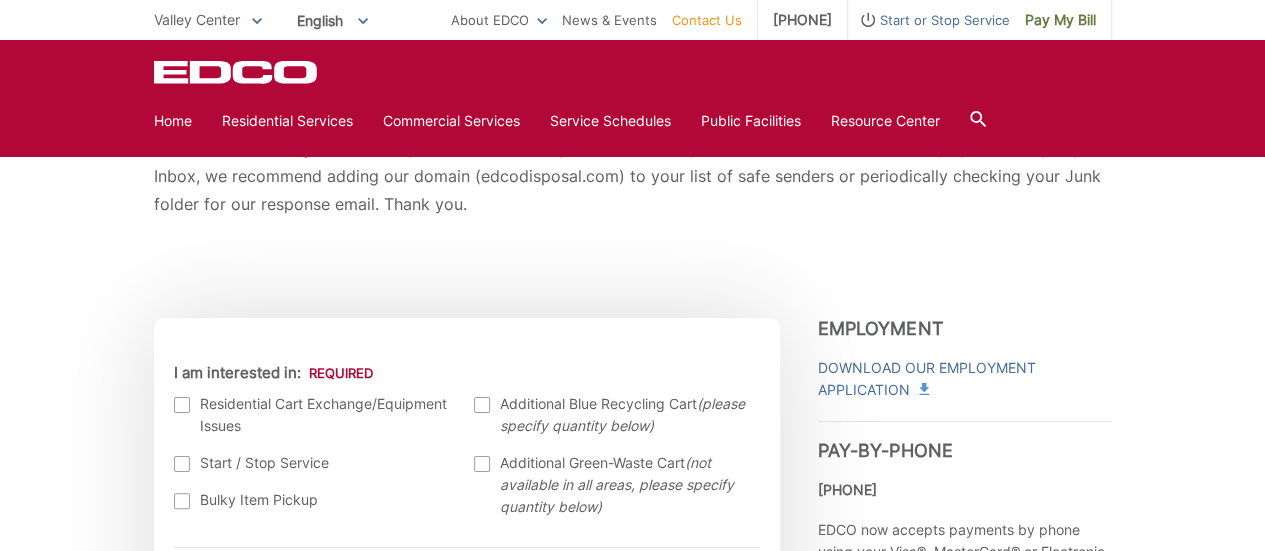 scroll, scrollTop: 400, scrollLeft: 0, axis: vertical 